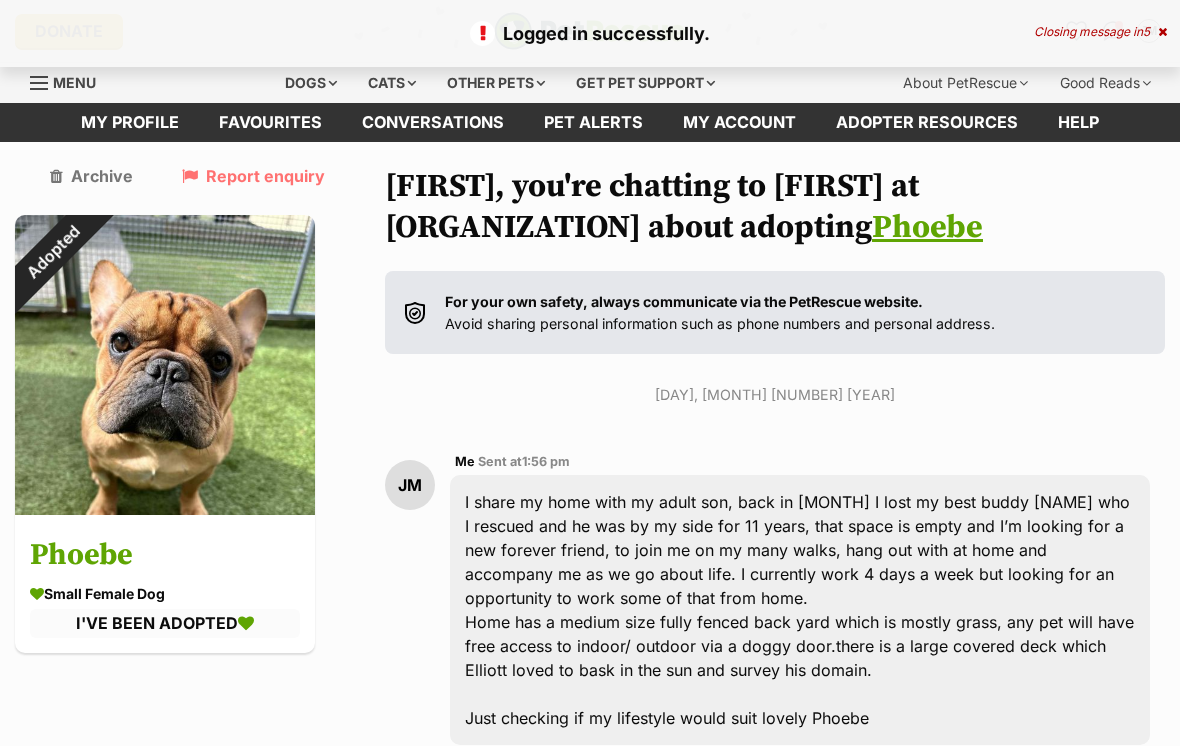 scroll, scrollTop: 0, scrollLeft: 0, axis: both 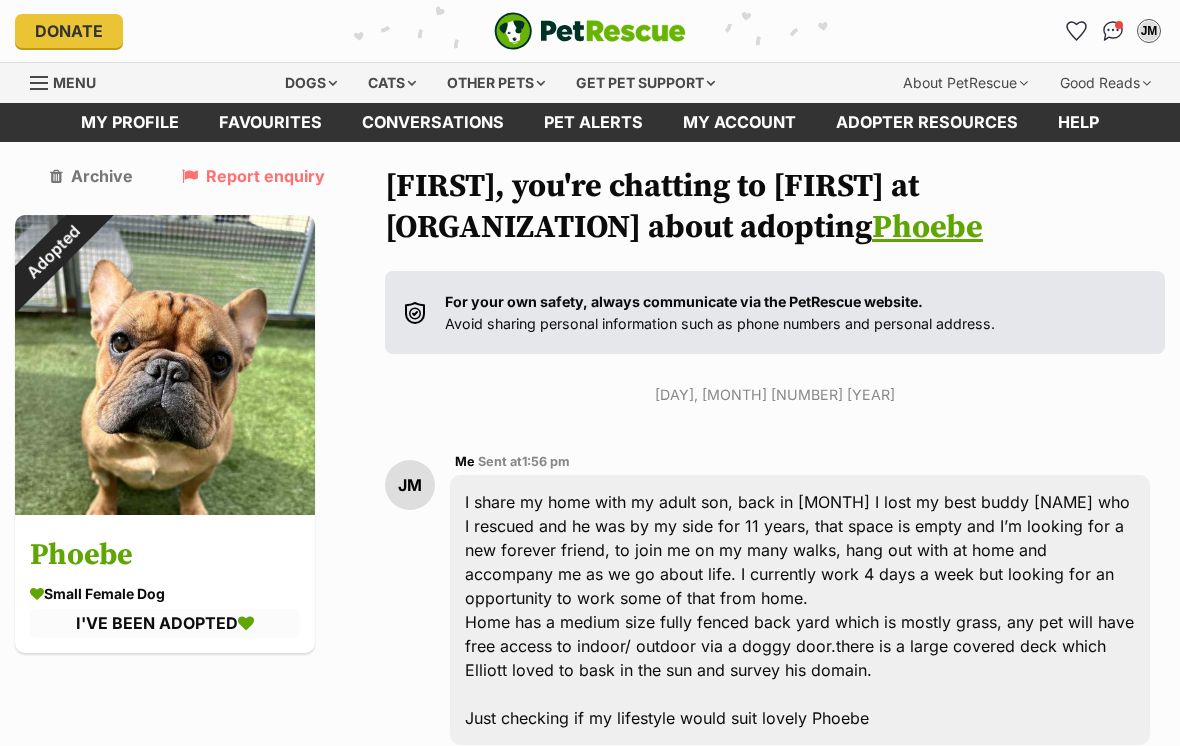 click on "Dogs" at bounding box center (311, 83) 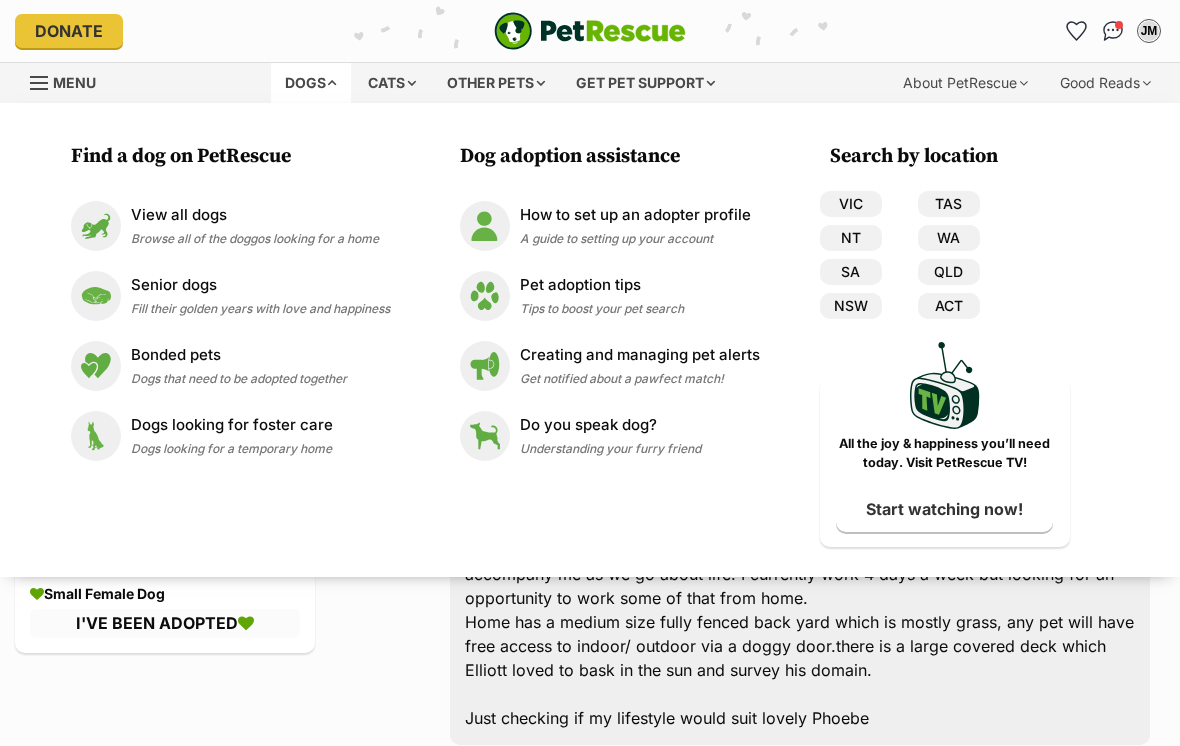 click on "Browse all of the doggos looking for a home" at bounding box center [255, 238] 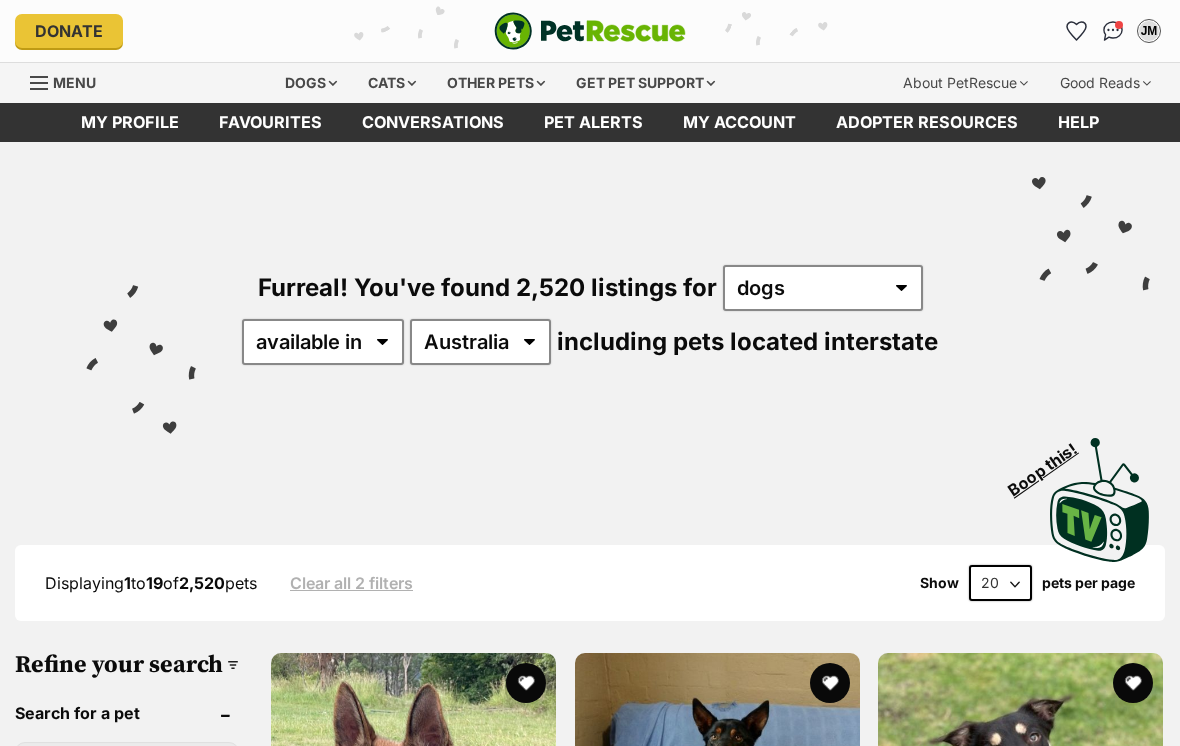 scroll, scrollTop: 0, scrollLeft: 0, axis: both 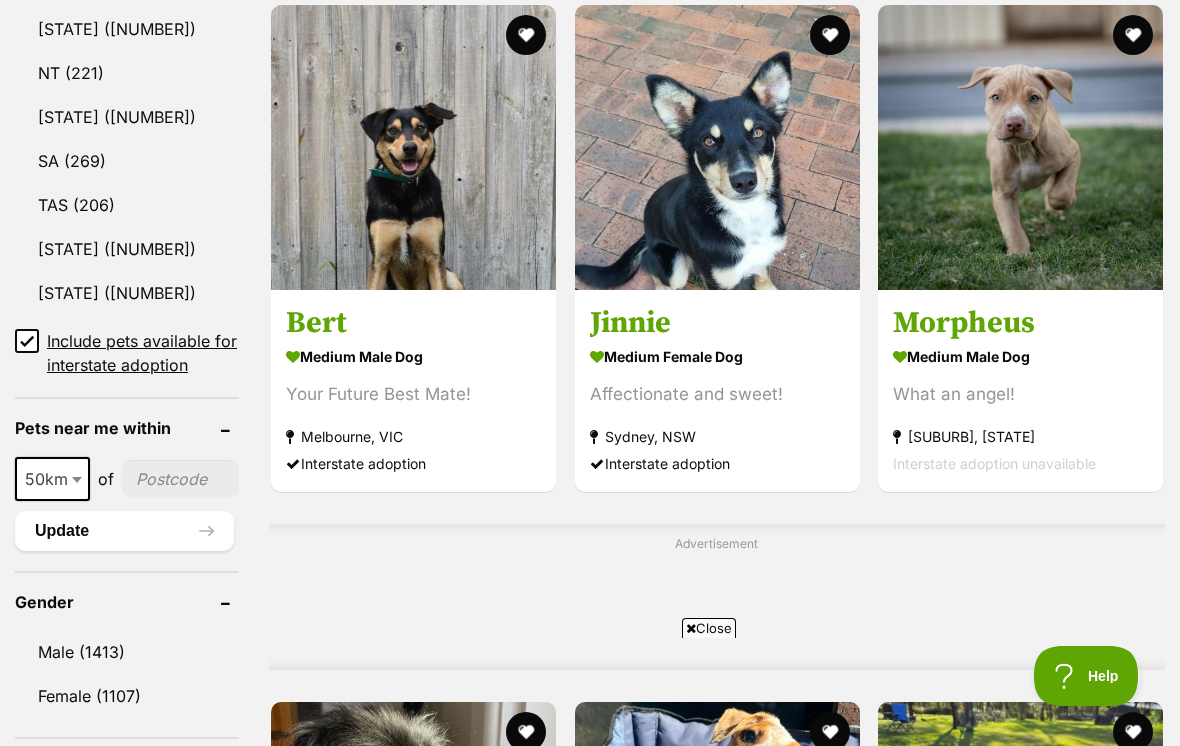 click at bounding box center (180, 479) 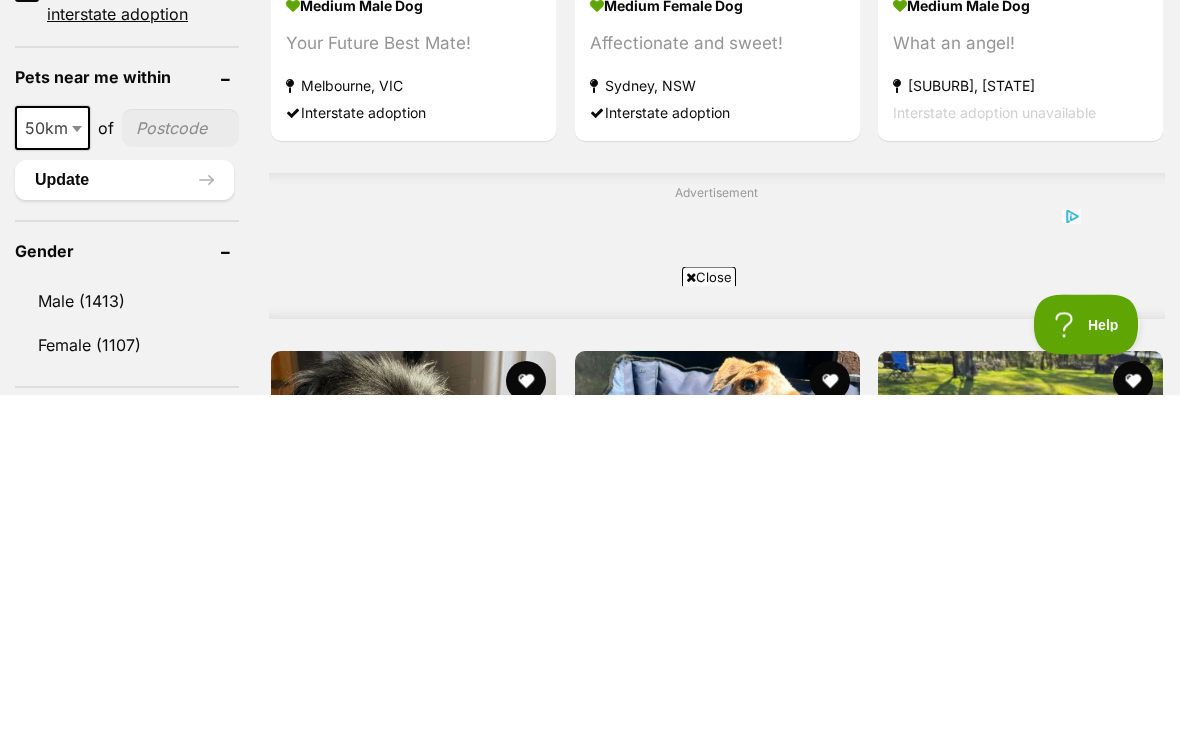scroll, scrollTop: 0, scrollLeft: 0, axis: both 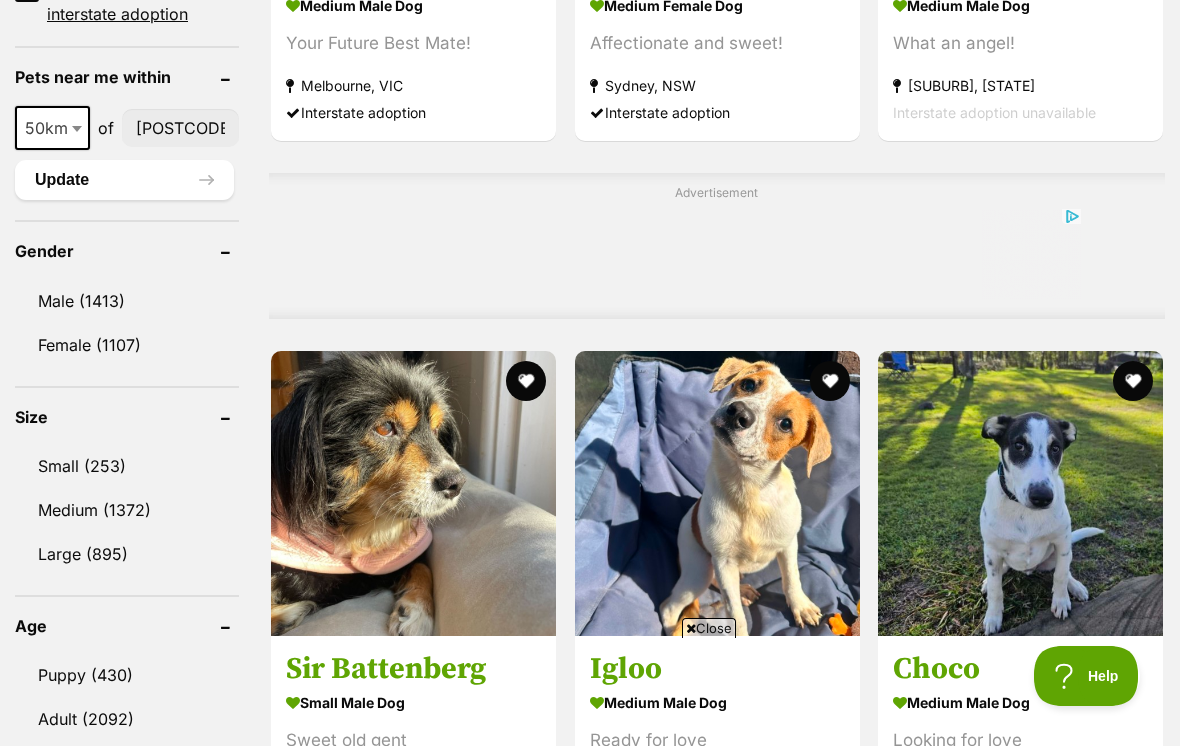 click on "50km" at bounding box center (52, 128) 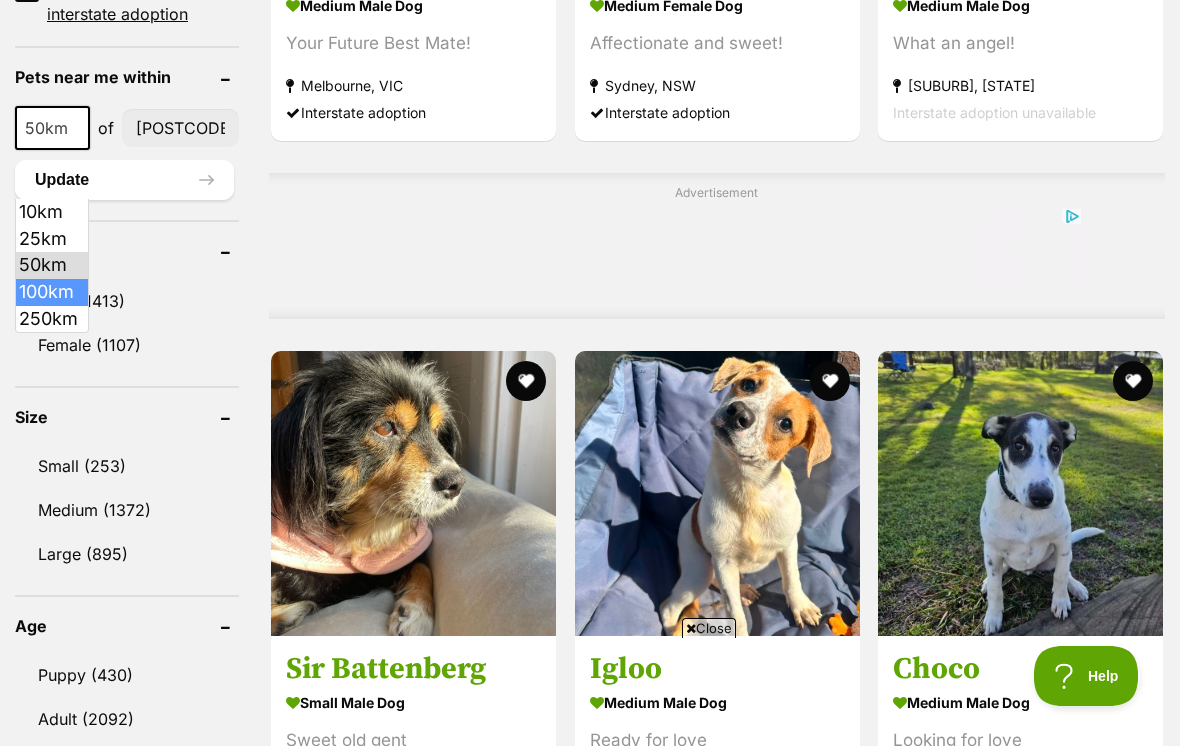 select on "100" 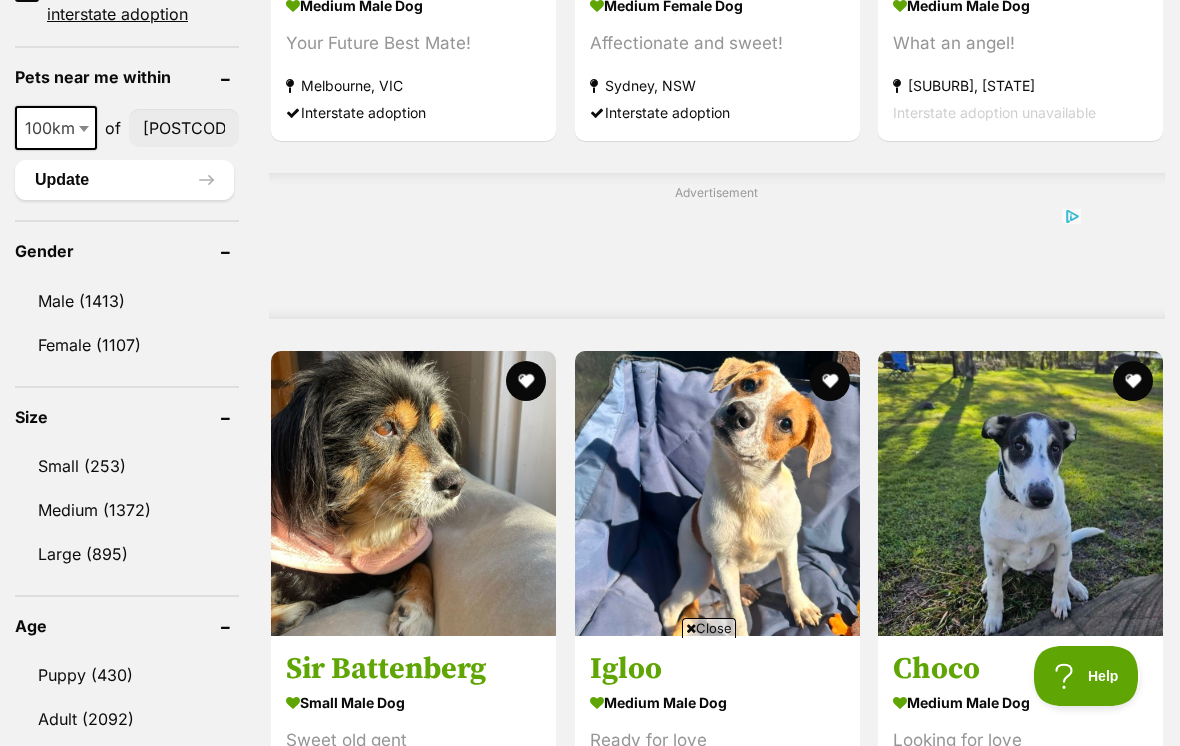 click on "Update" at bounding box center [124, 180] 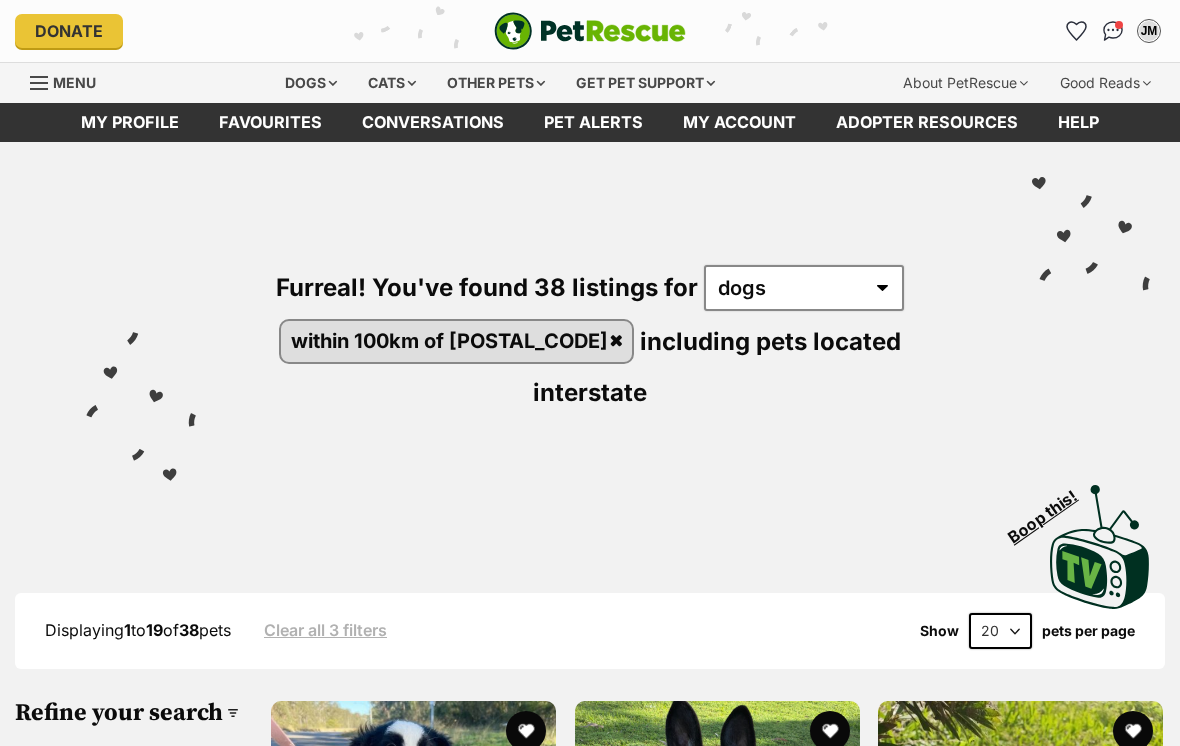 scroll, scrollTop: 0, scrollLeft: 0, axis: both 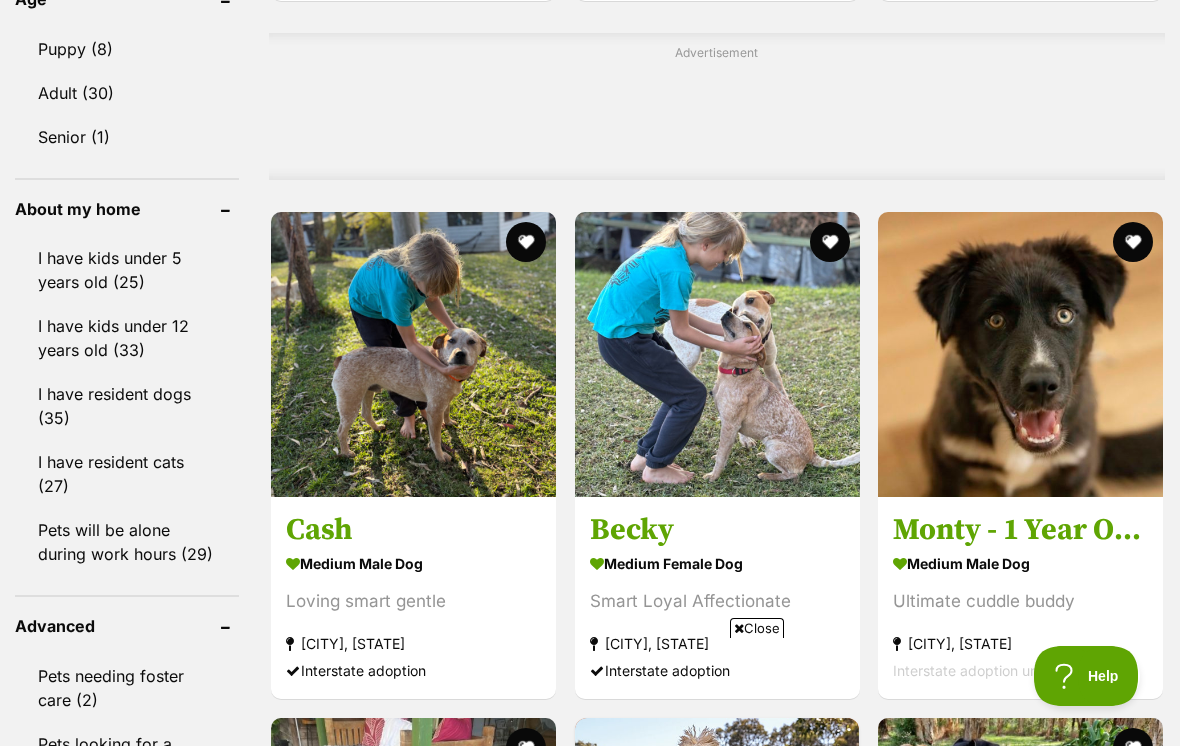 click at bounding box center [717, 354] 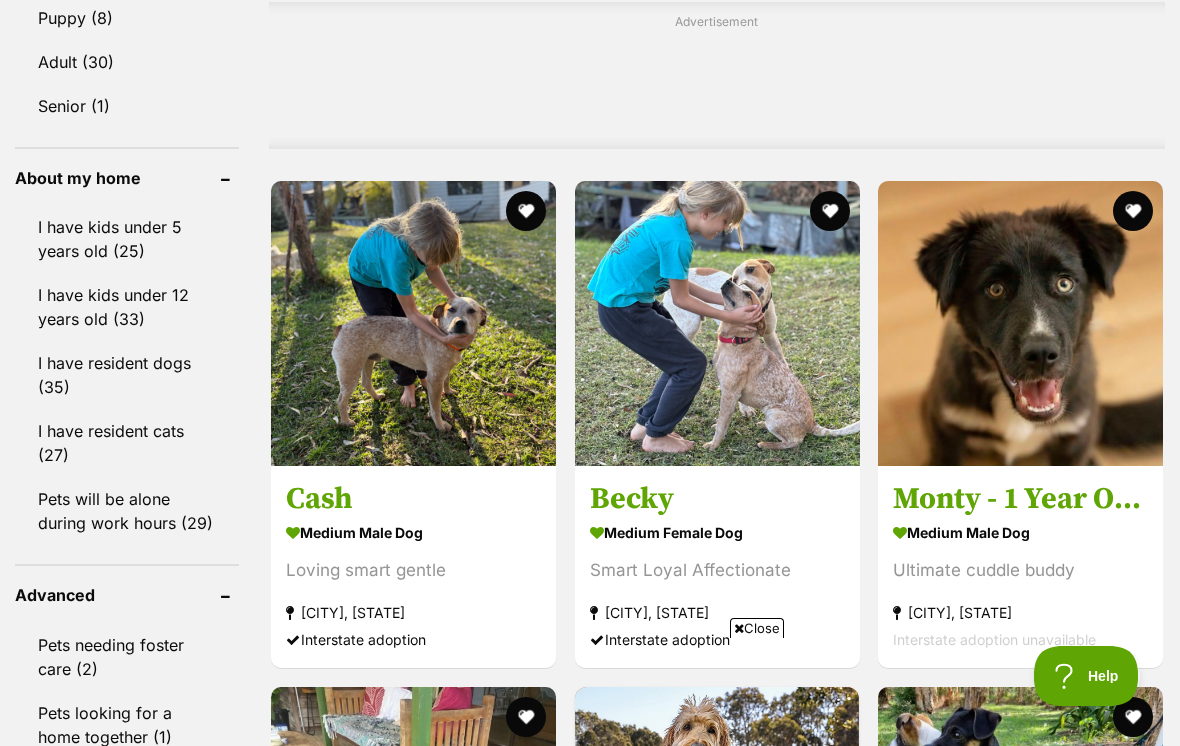 scroll, scrollTop: 0, scrollLeft: 0, axis: both 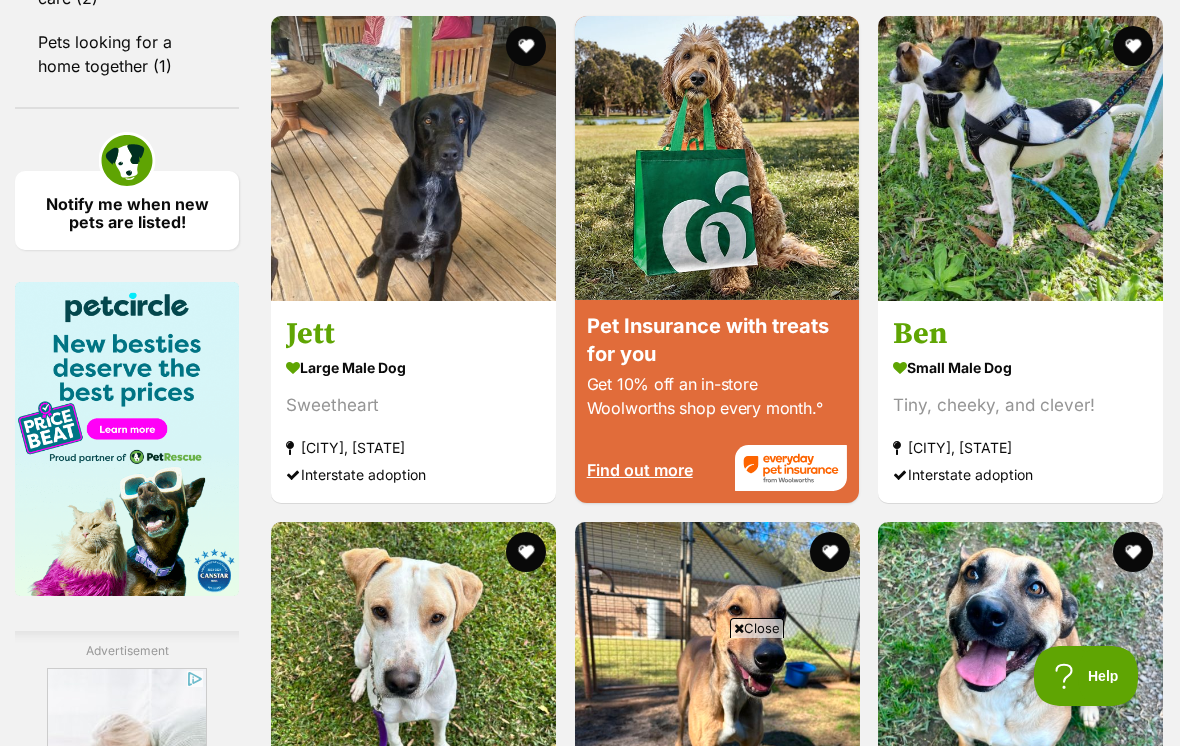 click on "Tiny, cheeky, and clever!" at bounding box center [1020, 405] 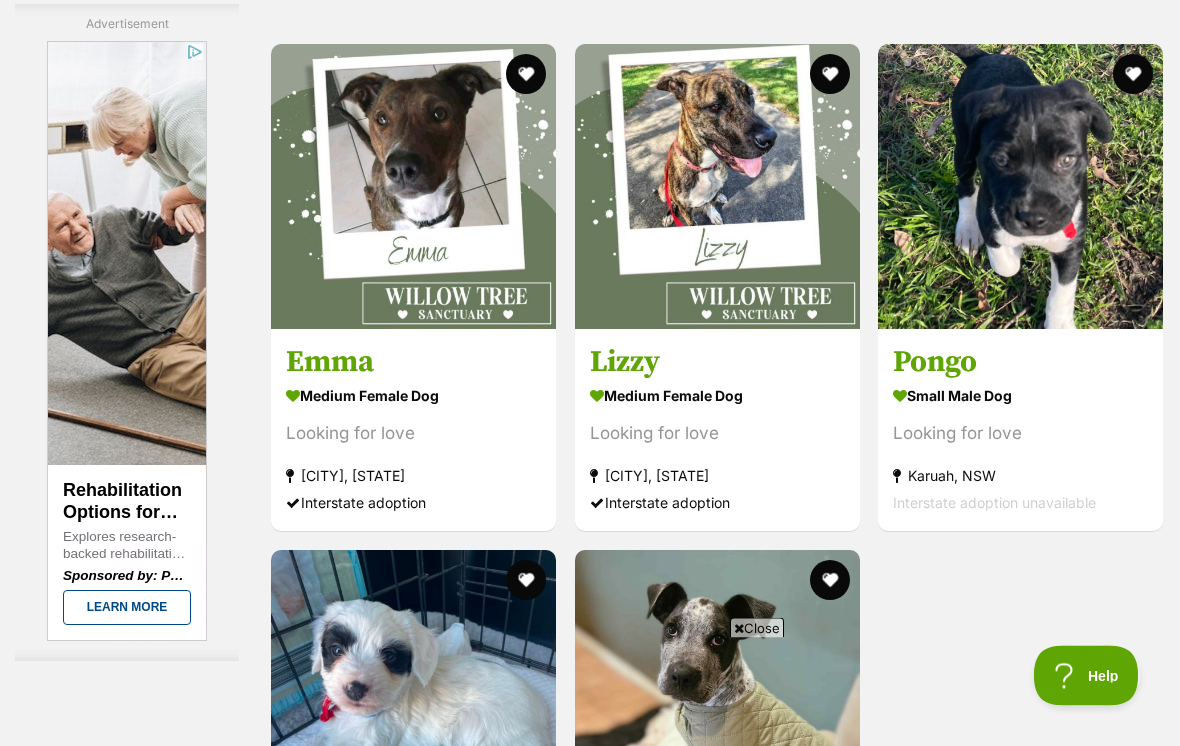scroll, scrollTop: 3559, scrollLeft: 0, axis: vertical 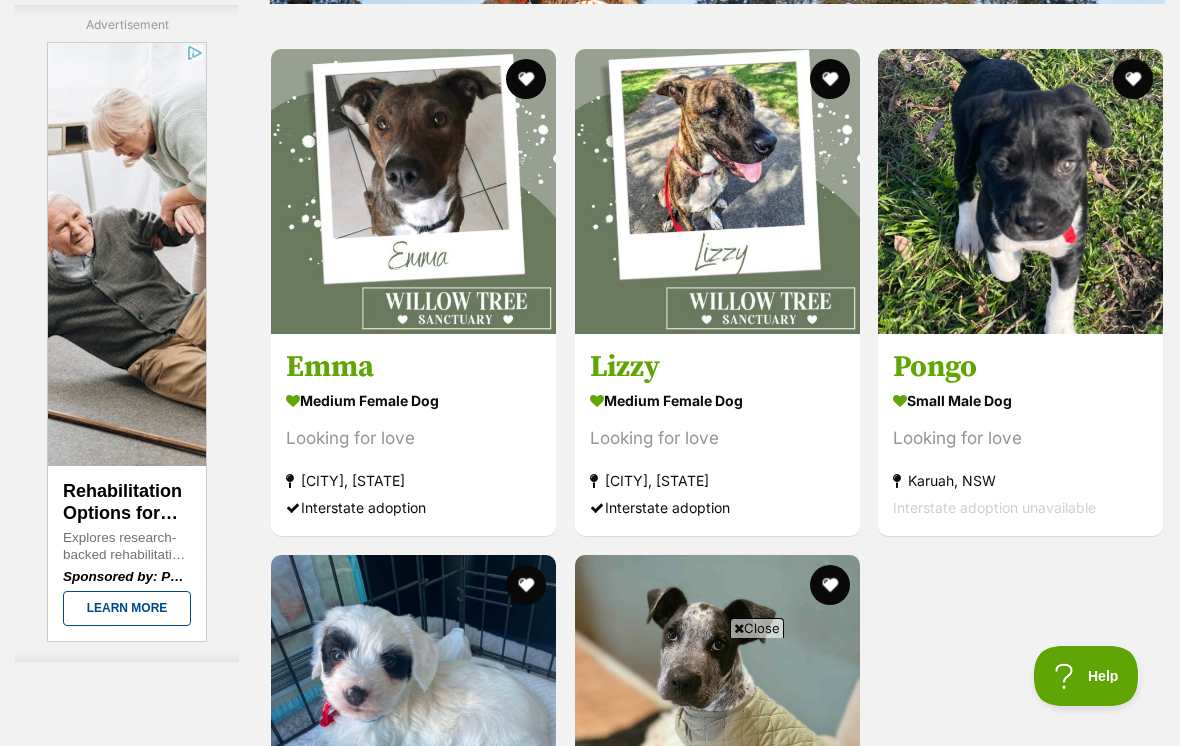 click at bounding box center [413, 191] 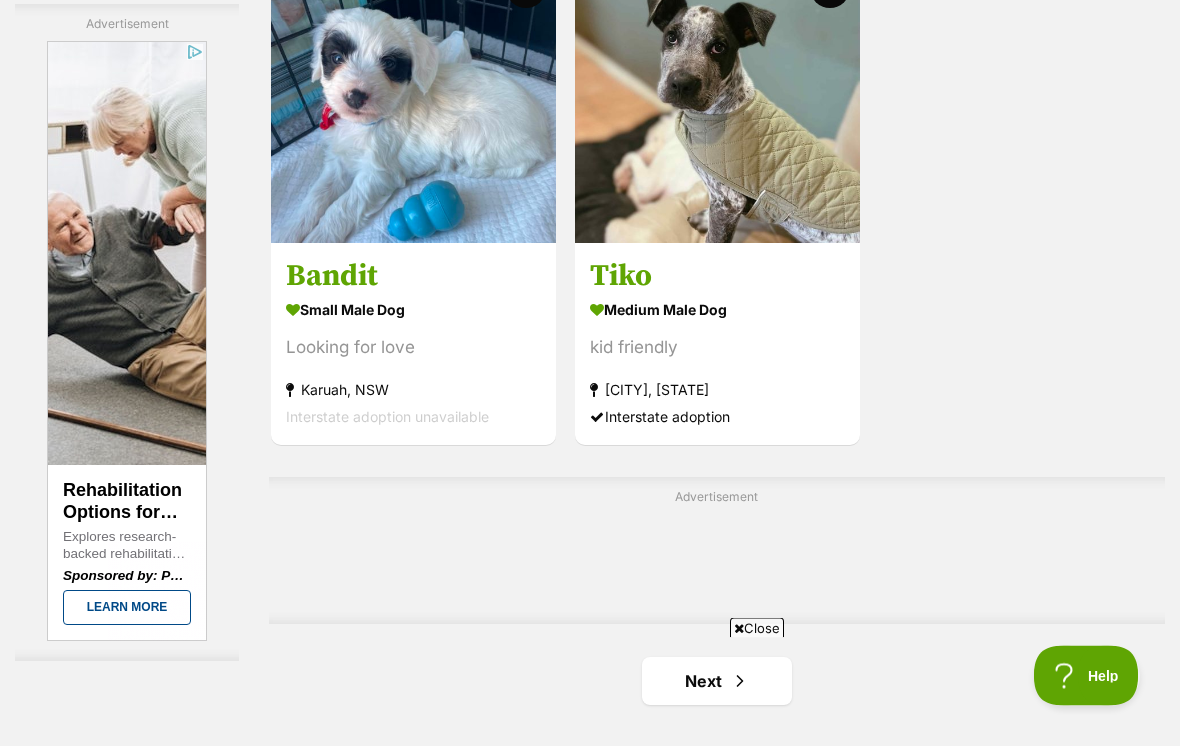 scroll, scrollTop: 4117, scrollLeft: 0, axis: vertical 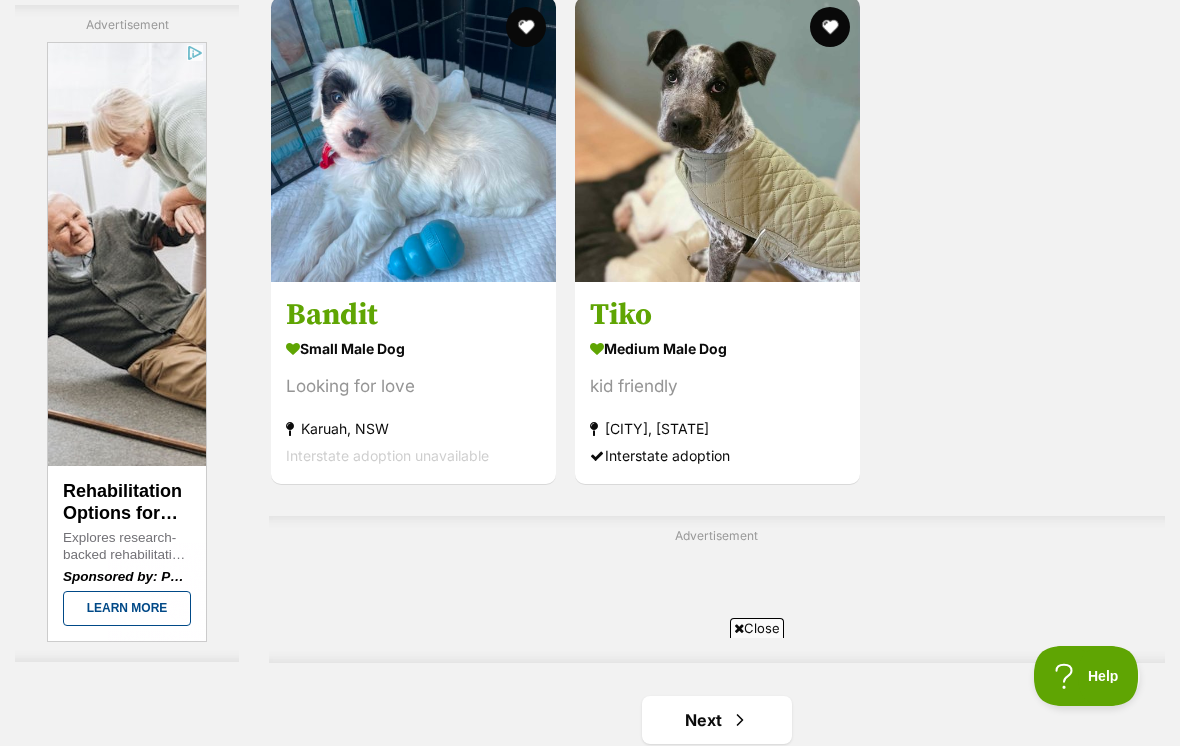 click at bounding box center [717, 139] 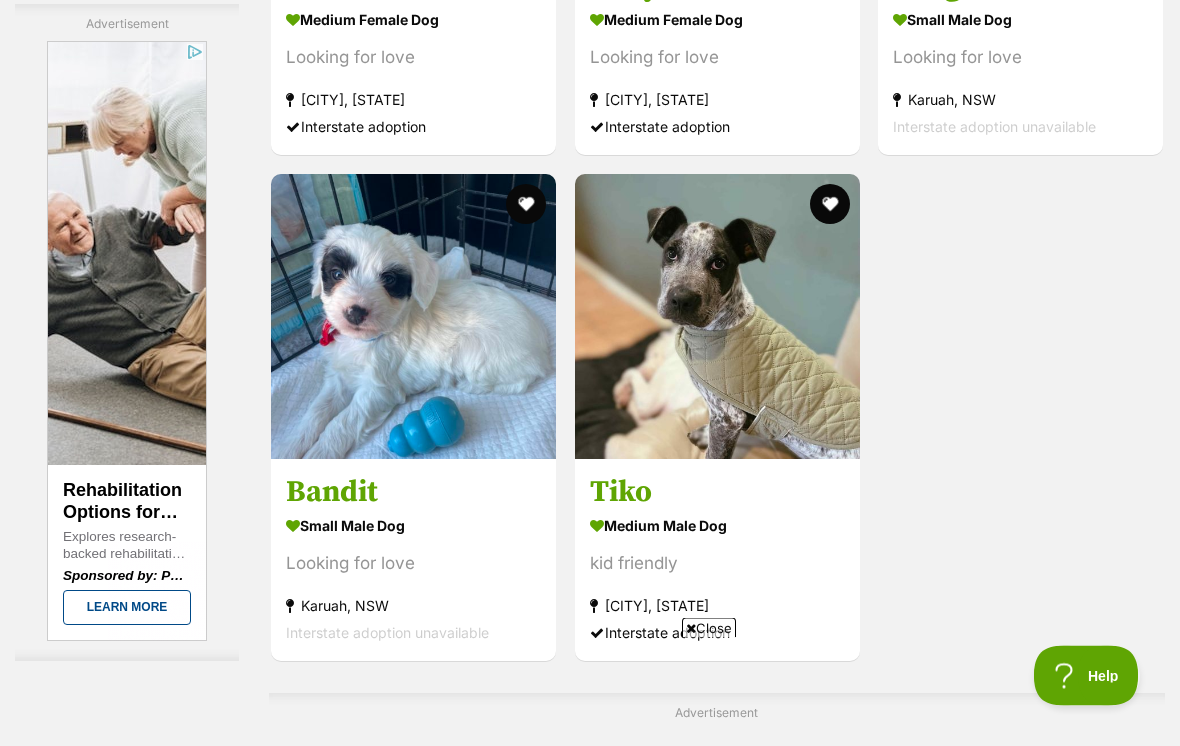 scroll, scrollTop: 3941, scrollLeft: 0, axis: vertical 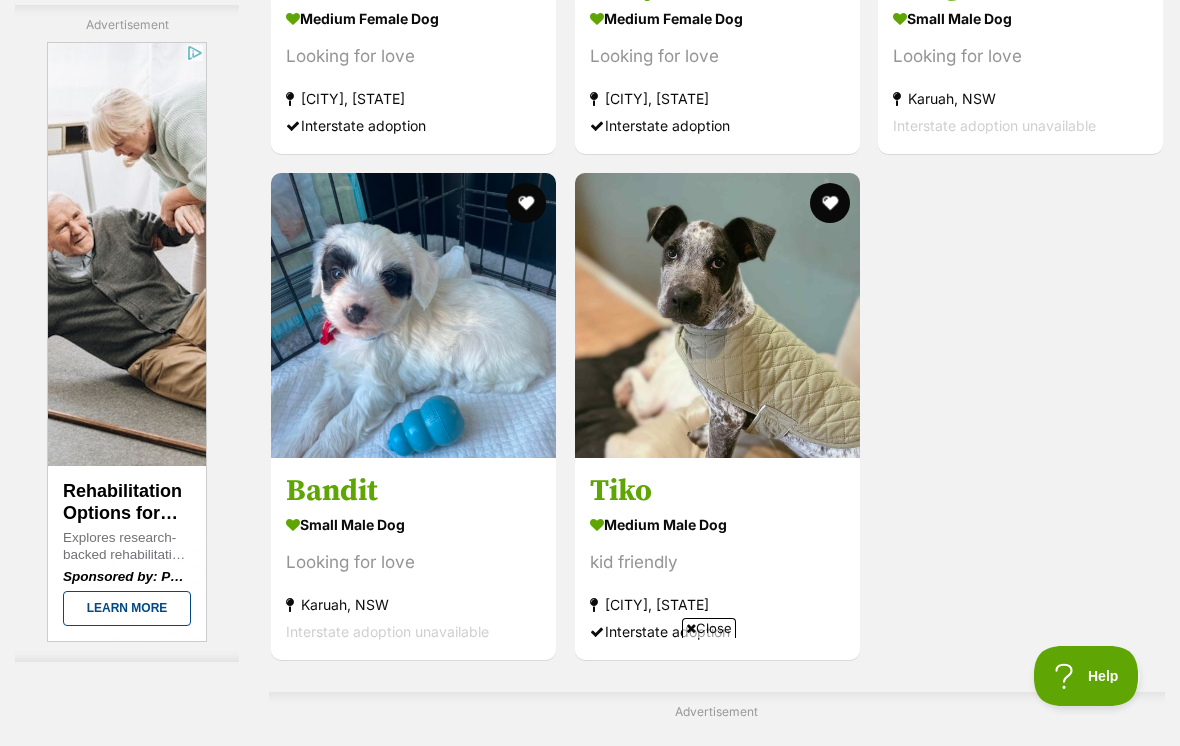 click at bounding box center (413, 315) 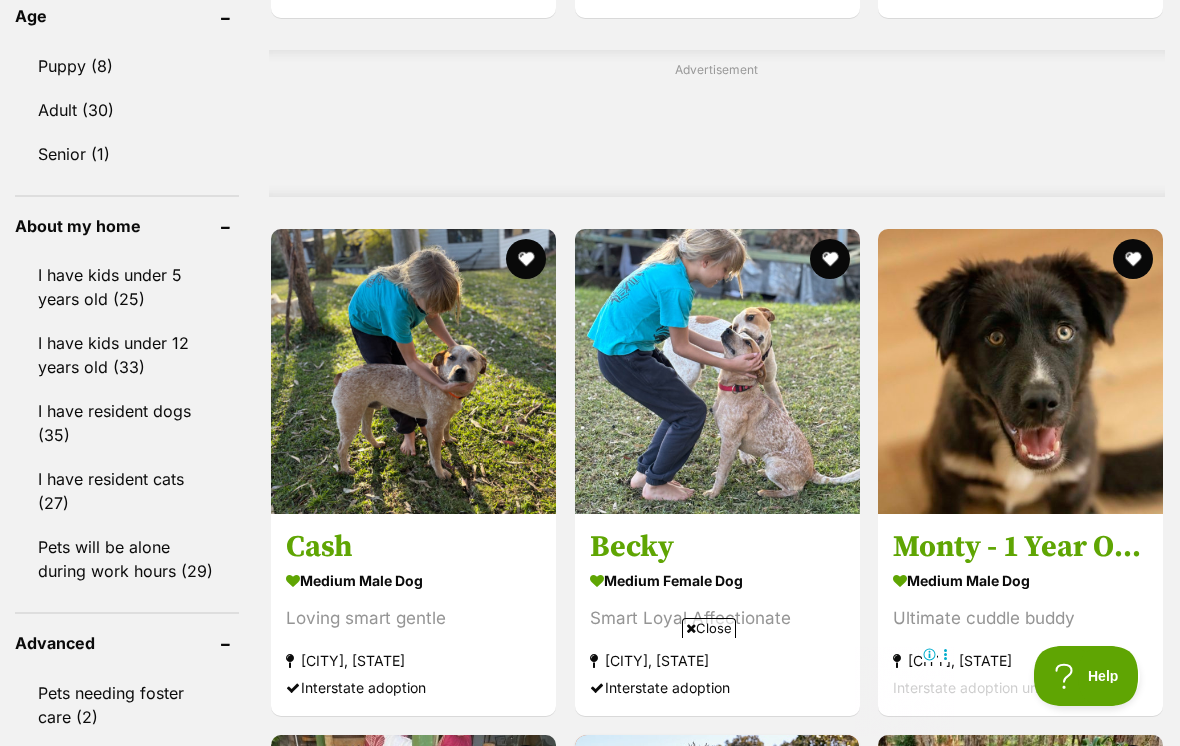 scroll, scrollTop: 1679, scrollLeft: 0, axis: vertical 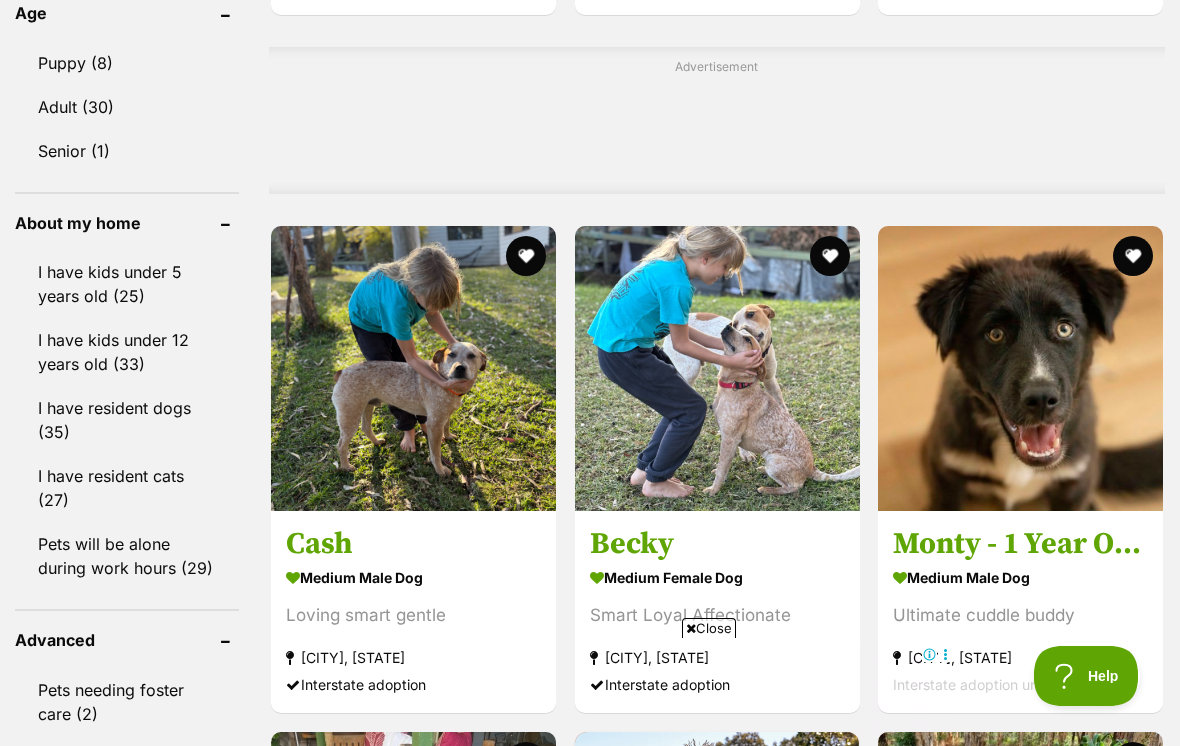click at bounding box center [1020, 368] 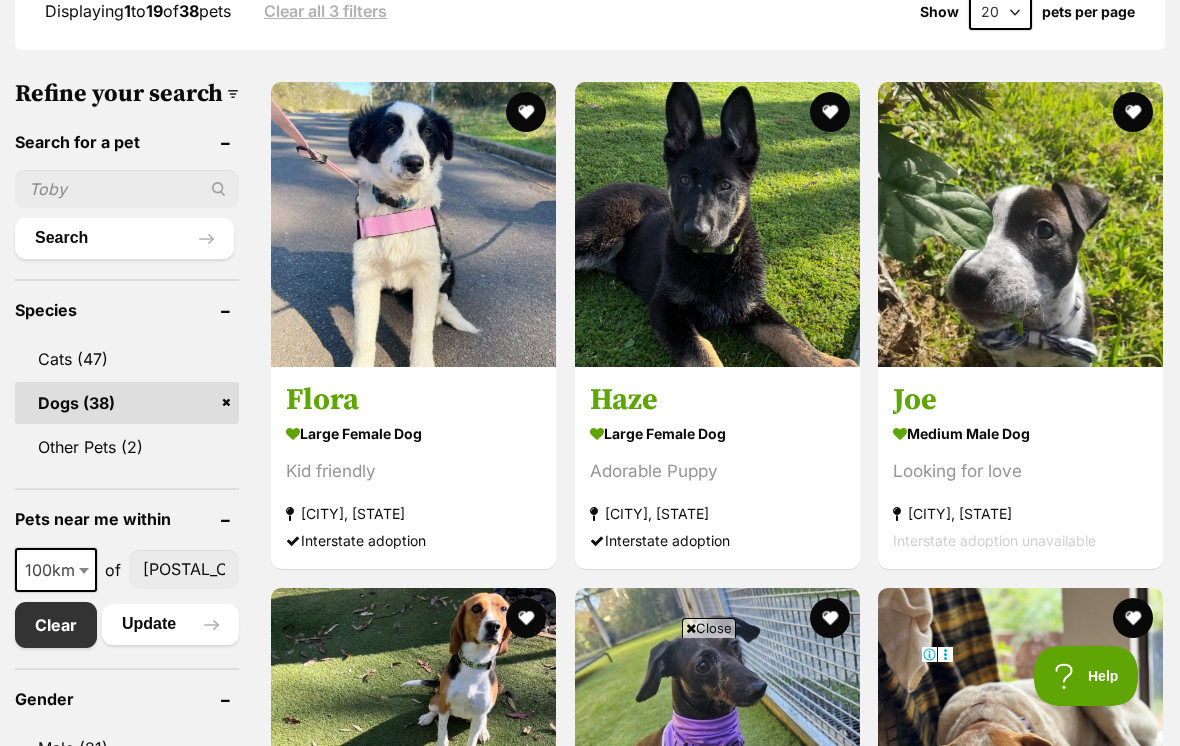 scroll, scrollTop: 611, scrollLeft: 0, axis: vertical 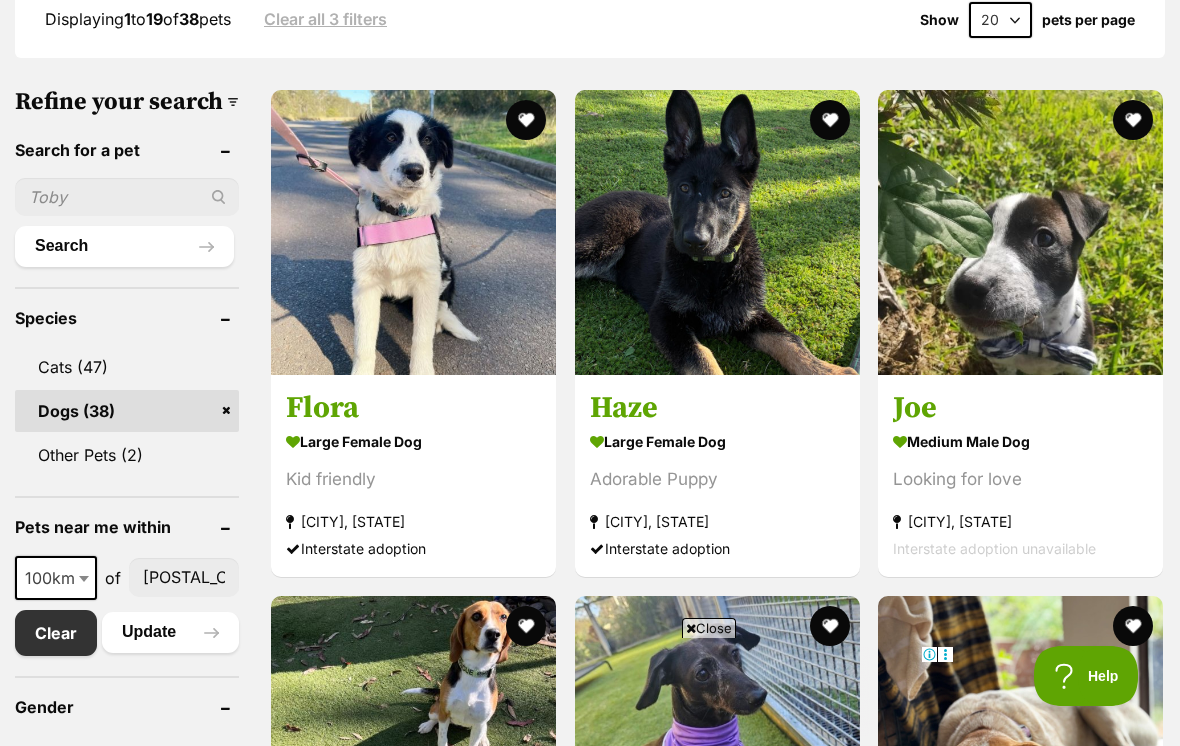 click at bounding box center [1020, 232] 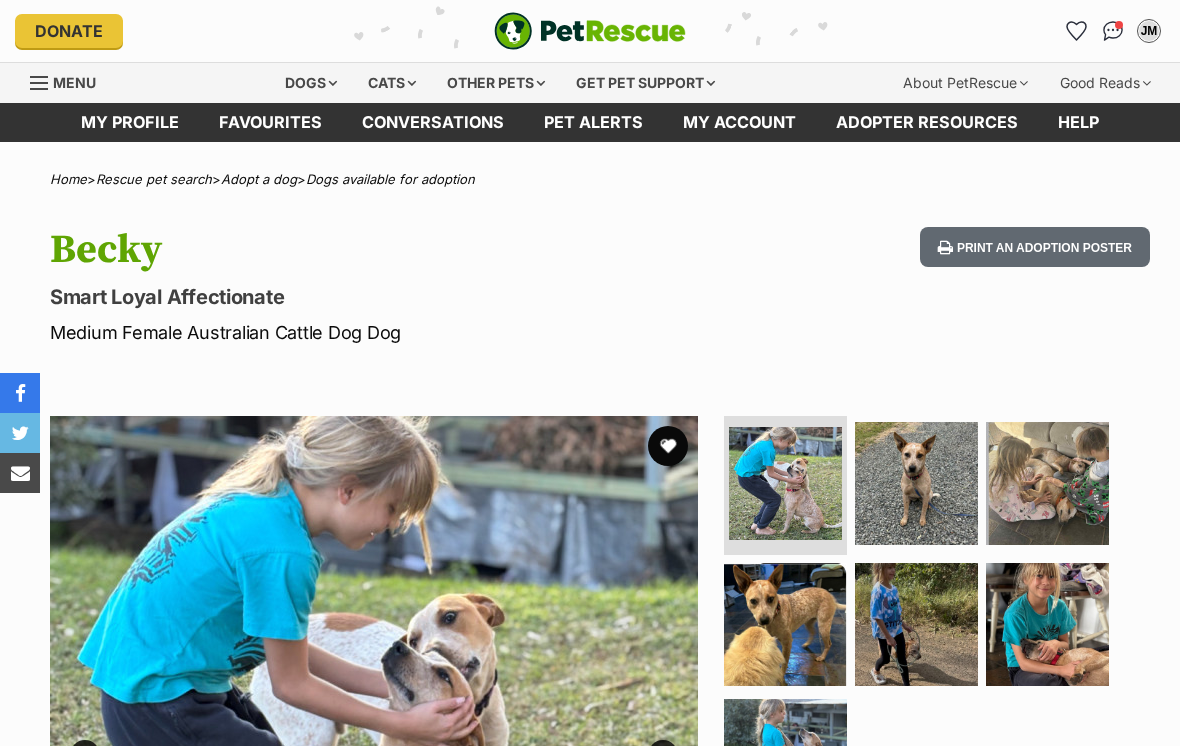scroll, scrollTop: 0, scrollLeft: 0, axis: both 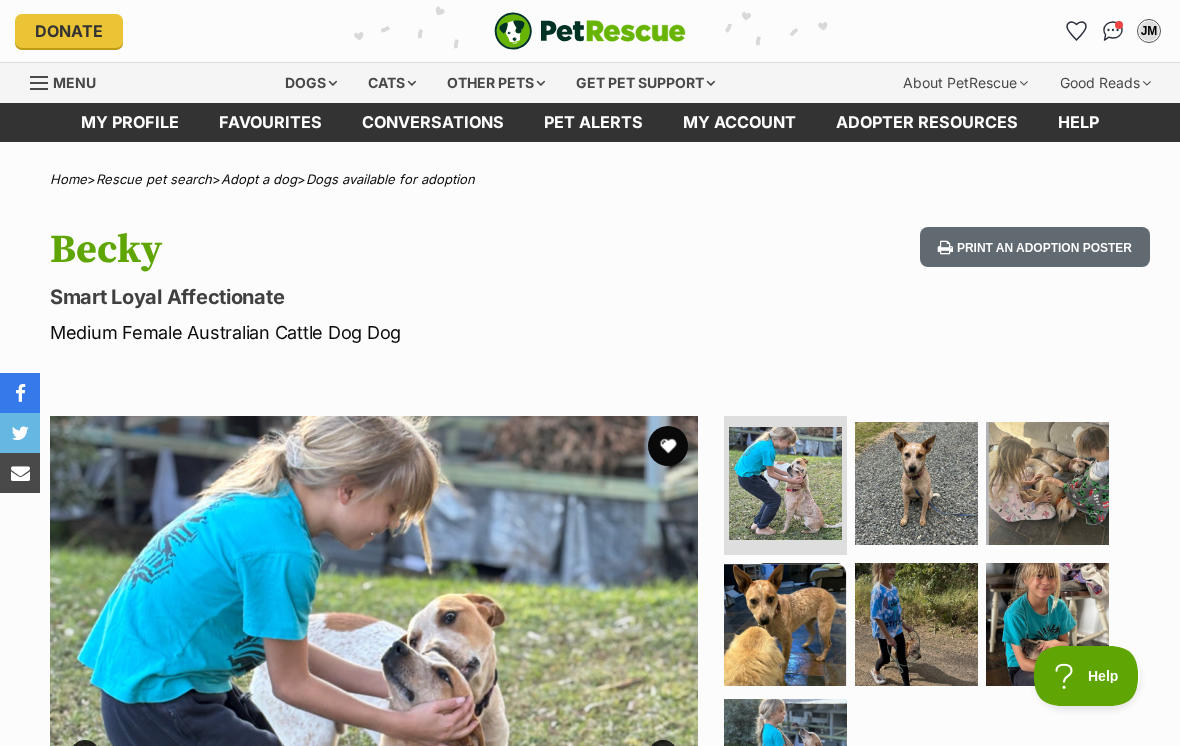 click at bounding box center (916, 483) 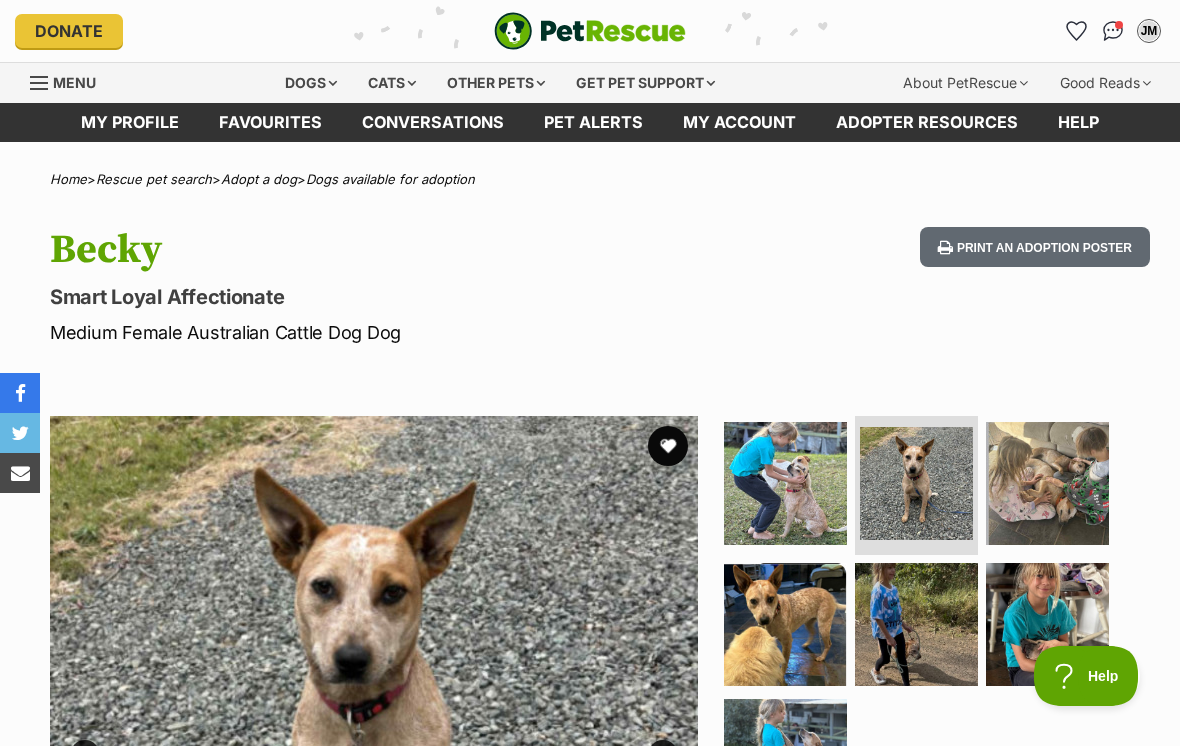 scroll, scrollTop: 0, scrollLeft: 0, axis: both 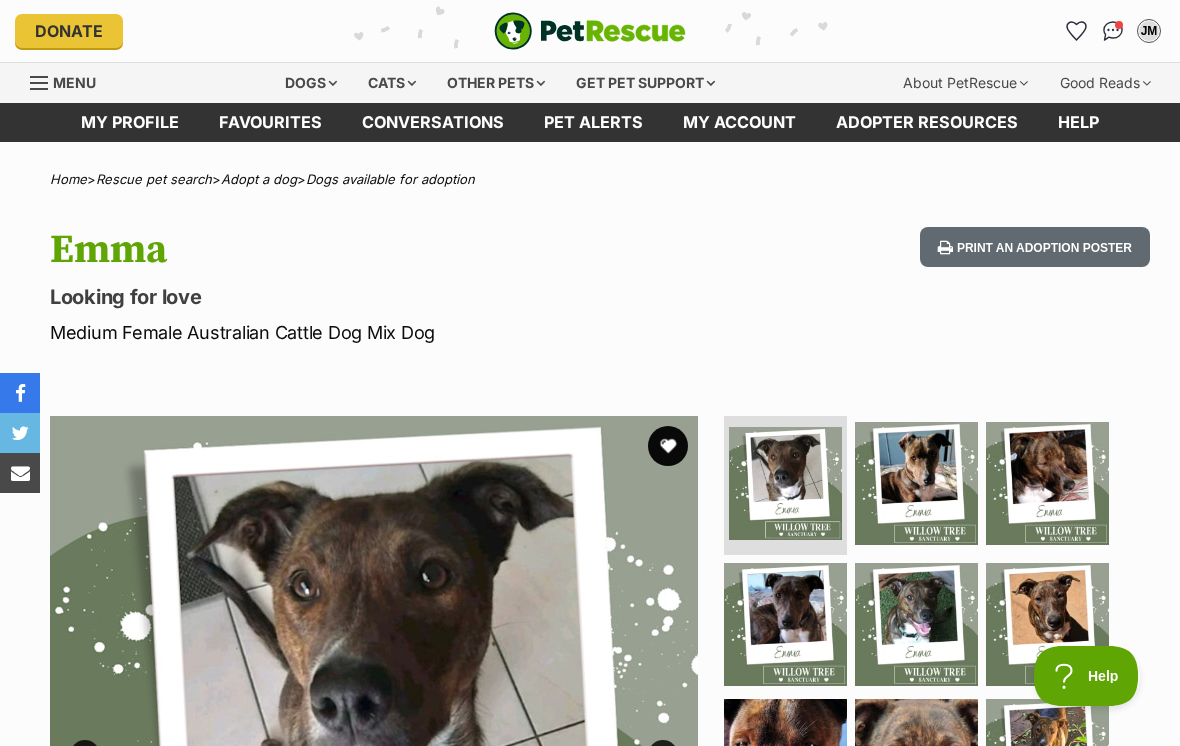 click on "Available
1
of 9 images
1
of 9 images
1
of 9 images
1
of 9 images
1
of 9 images
1
of 9 images
1
of 9 images
1
of 9 images
1
of 9 images
Next Prev 1 2 3 4 5 6 7 8 9
WATCH VIDEOS
(2)" at bounding box center (590, 725) 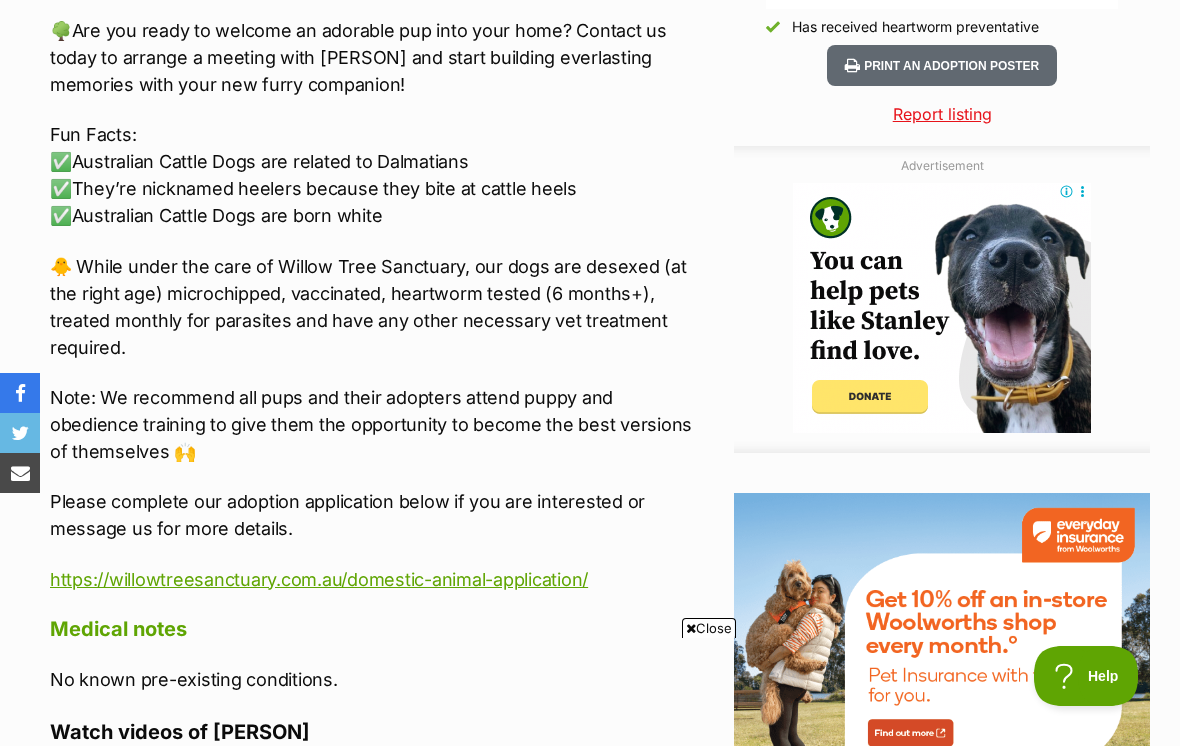 scroll, scrollTop: 0, scrollLeft: 0, axis: both 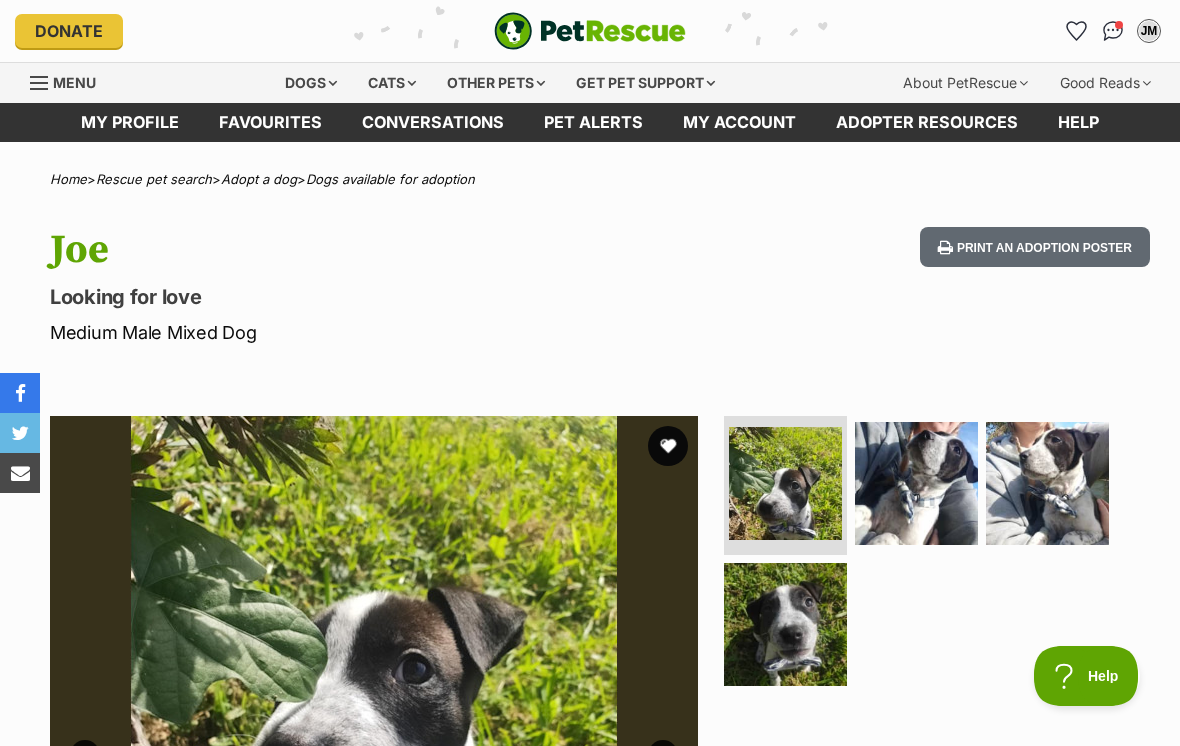 click at bounding box center (1113, 31) 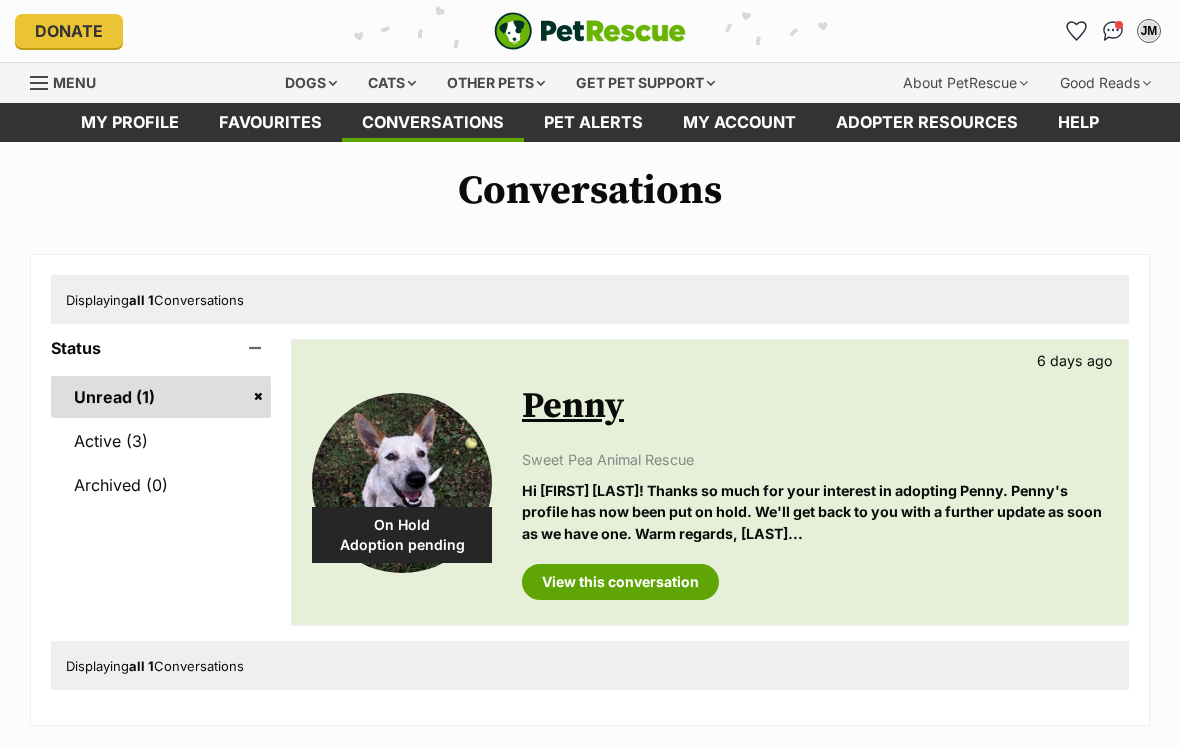 scroll, scrollTop: 0, scrollLeft: 0, axis: both 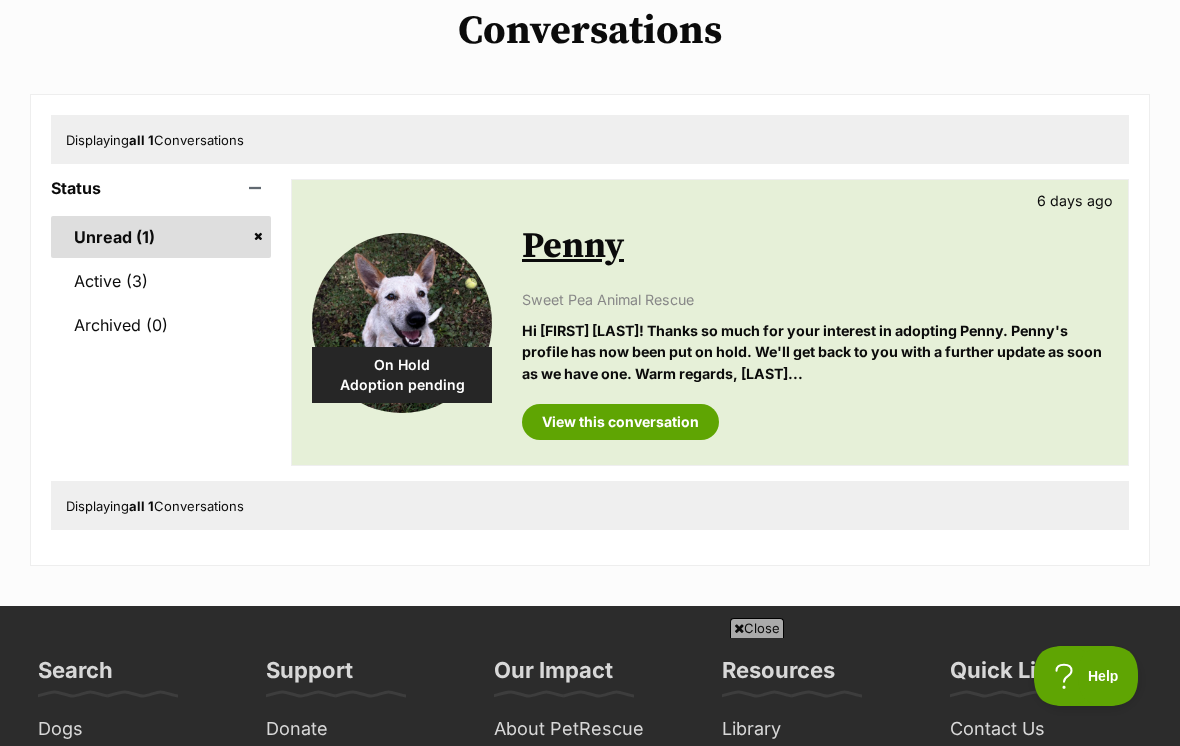 click on "Active (3)" at bounding box center (161, 281) 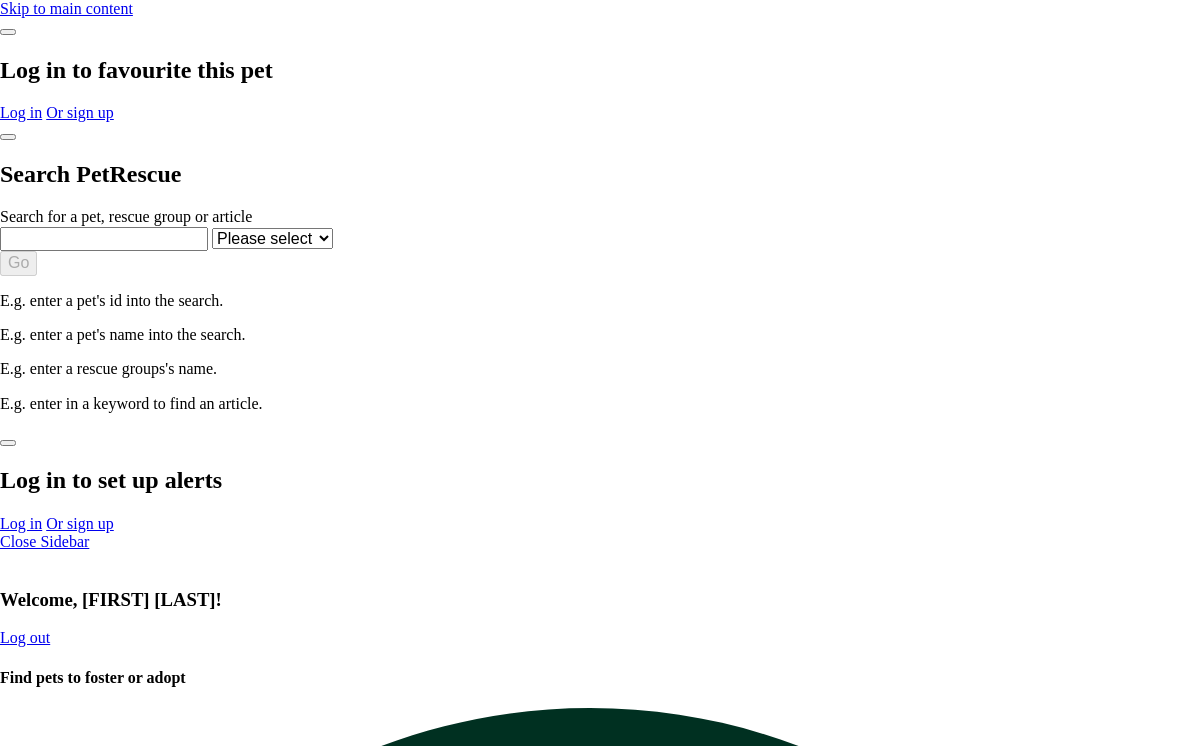 scroll, scrollTop: 0, scrollLeft: 0, axis: both 